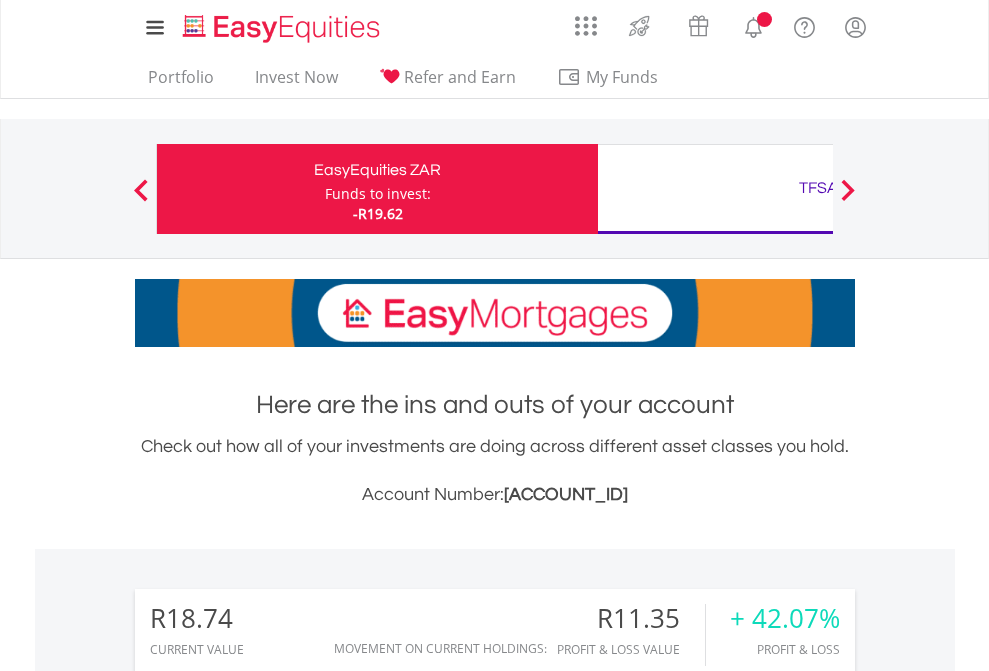 scroll, scrollTop: 0, scrollLeft: 0, axis: both 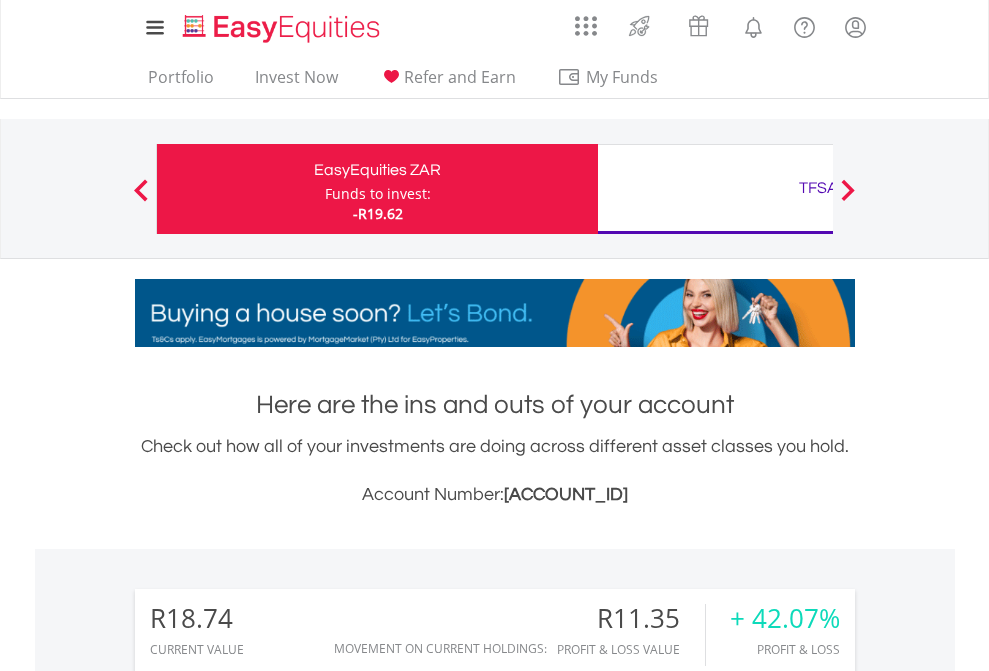 click on "Funds to invest:" at bounding box center [378, 194] 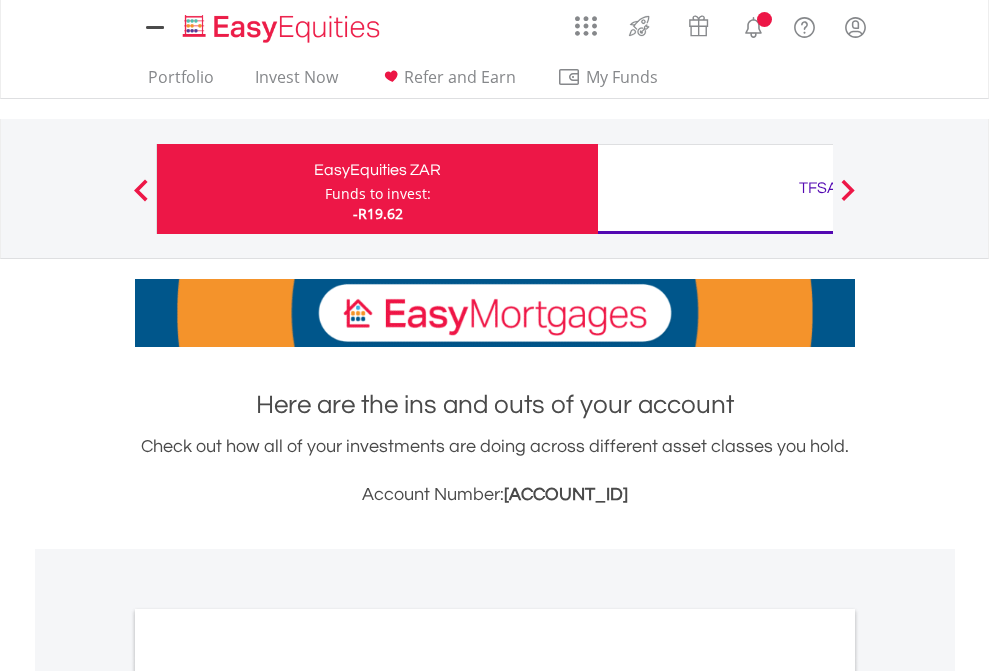 scroll, scrollTop: 0, scrollLeft: 0, axis: both 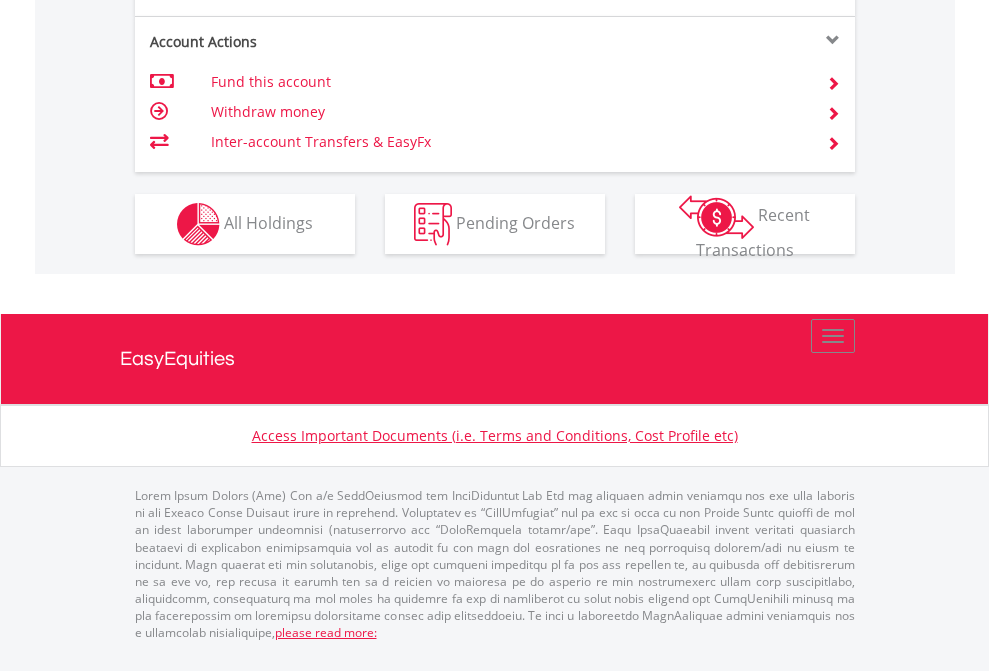 click on "Investment types" at bounding box center (706, -337) 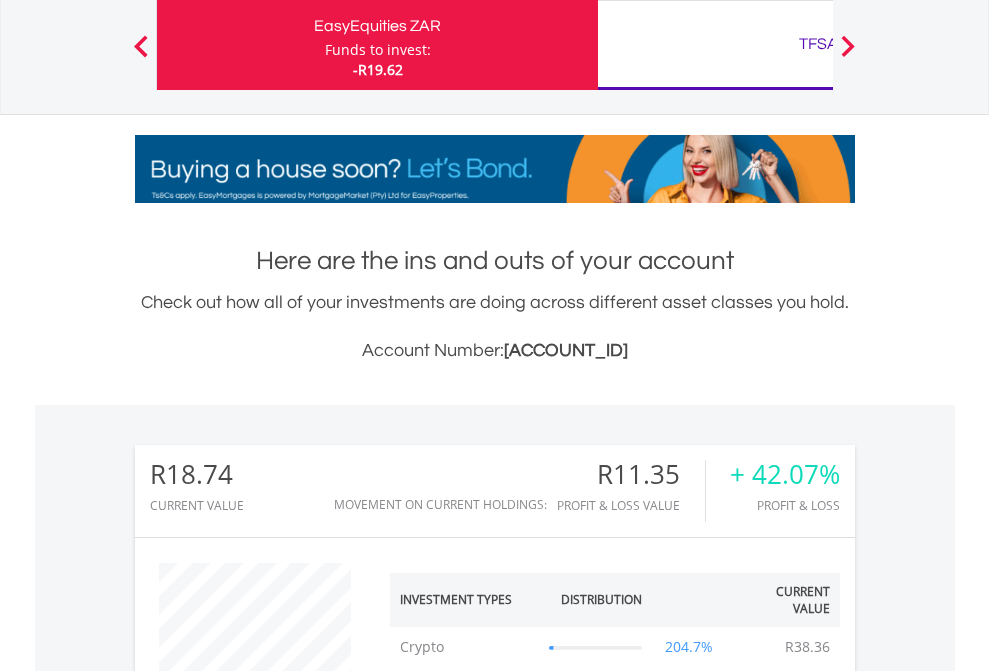 click on "TFSA" at bounding box center [818, 44] 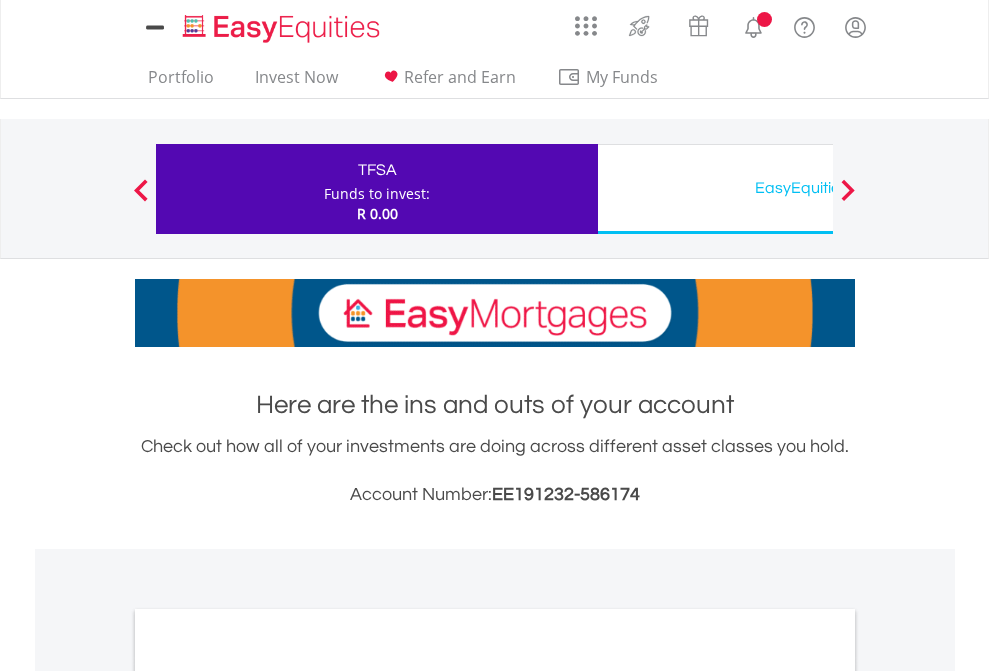 scroll, scrollTop: 0, scrollLeft: 0, axis: both 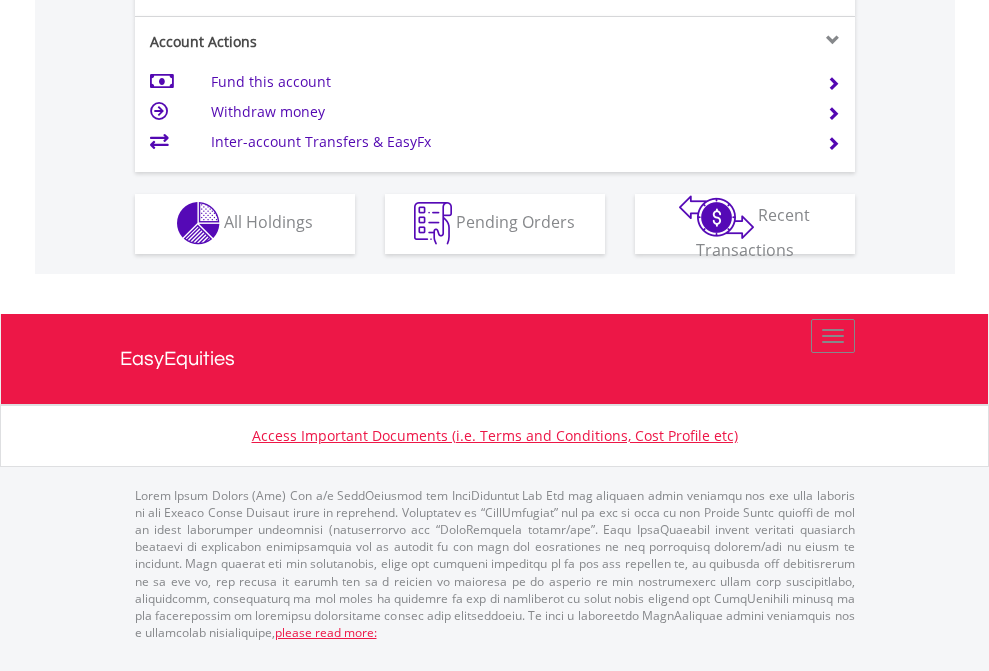 click on "Investment types" at bounding box center [706, -353] 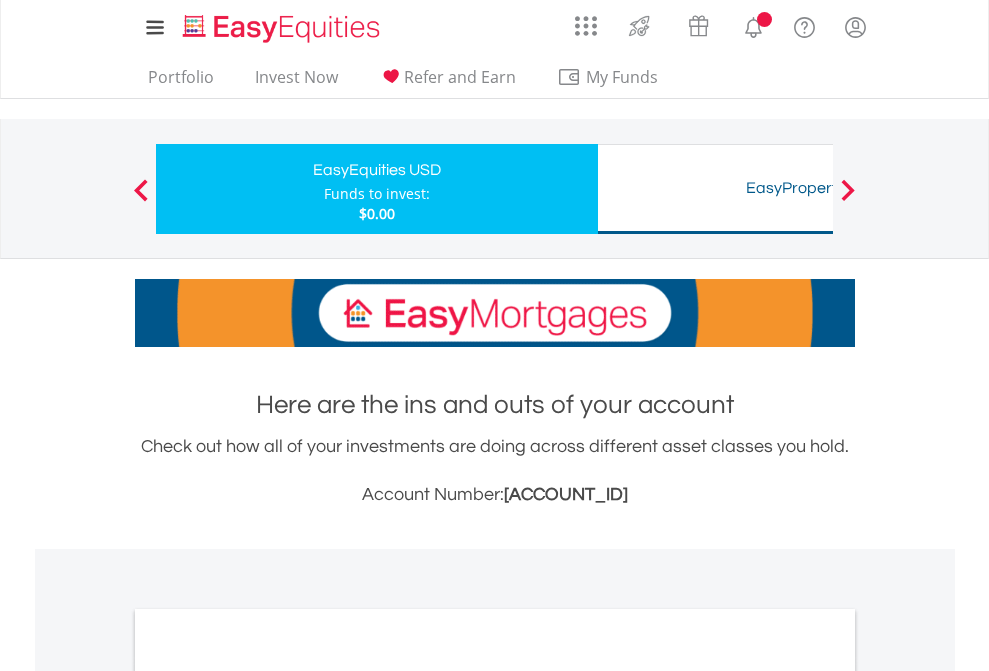 scroll, scrollTop: 0, scrollLeft: 0, axis: both 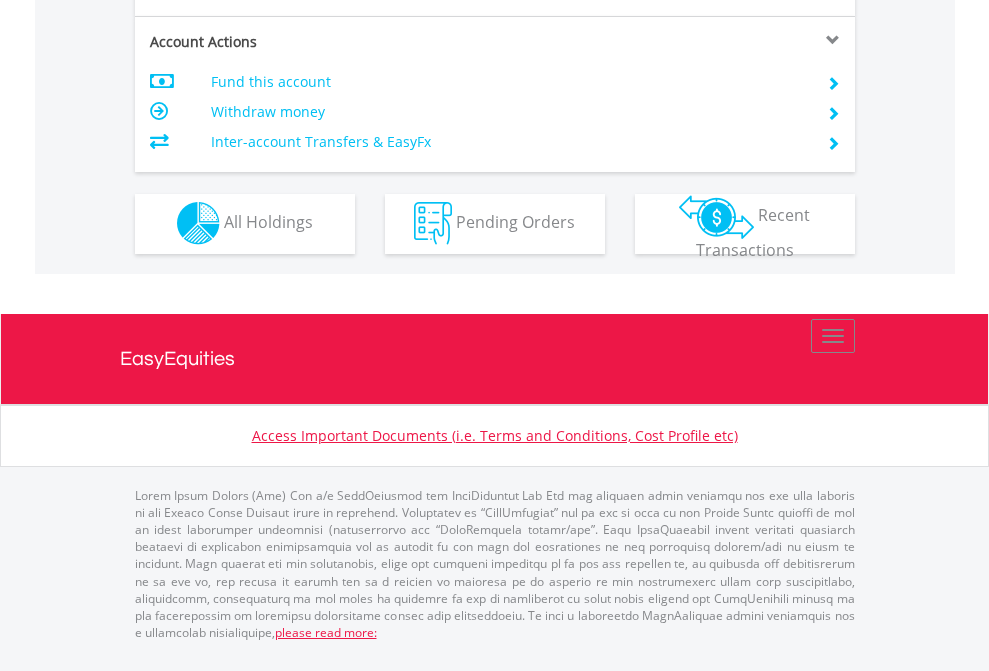 click on "Investment types" at bounding box center [706, -353] 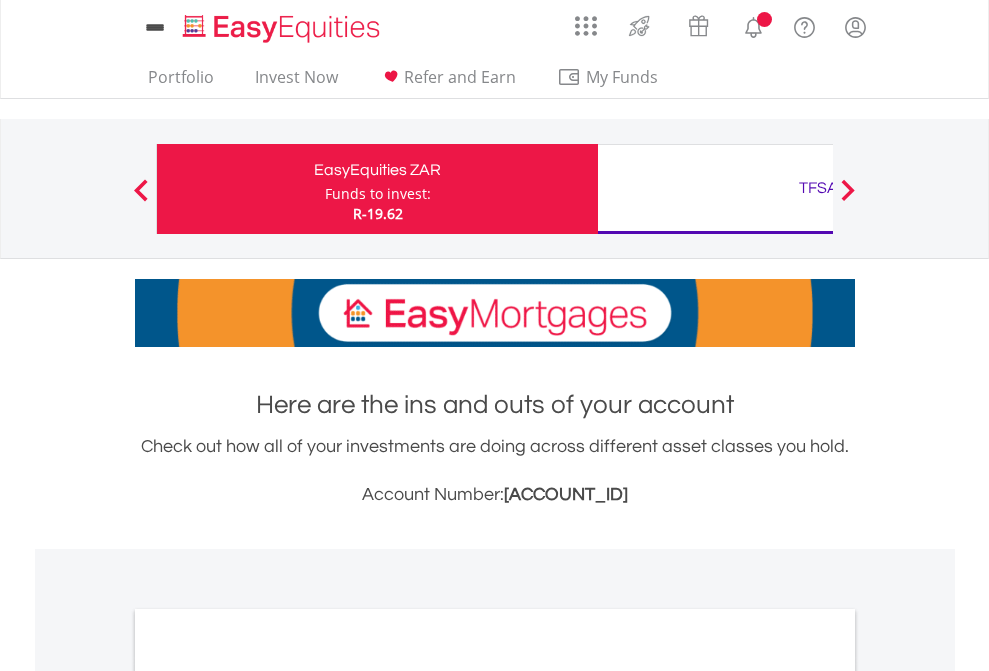scroll, scrollTop: 0, scrollLeft: 0, axis: both 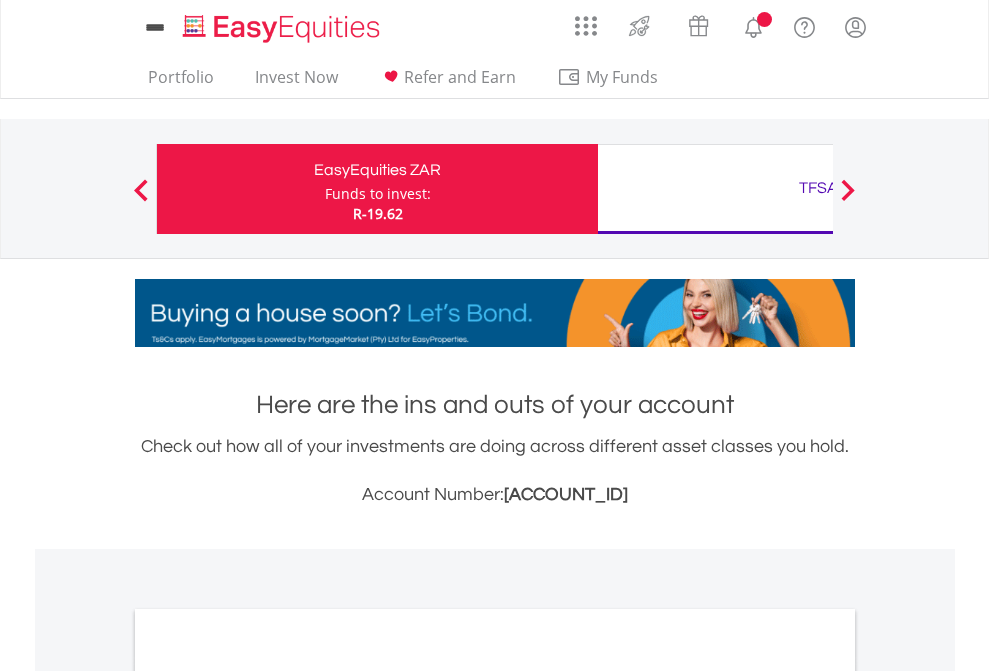 click on "All Holdings" at bounding box center (268, 1096) 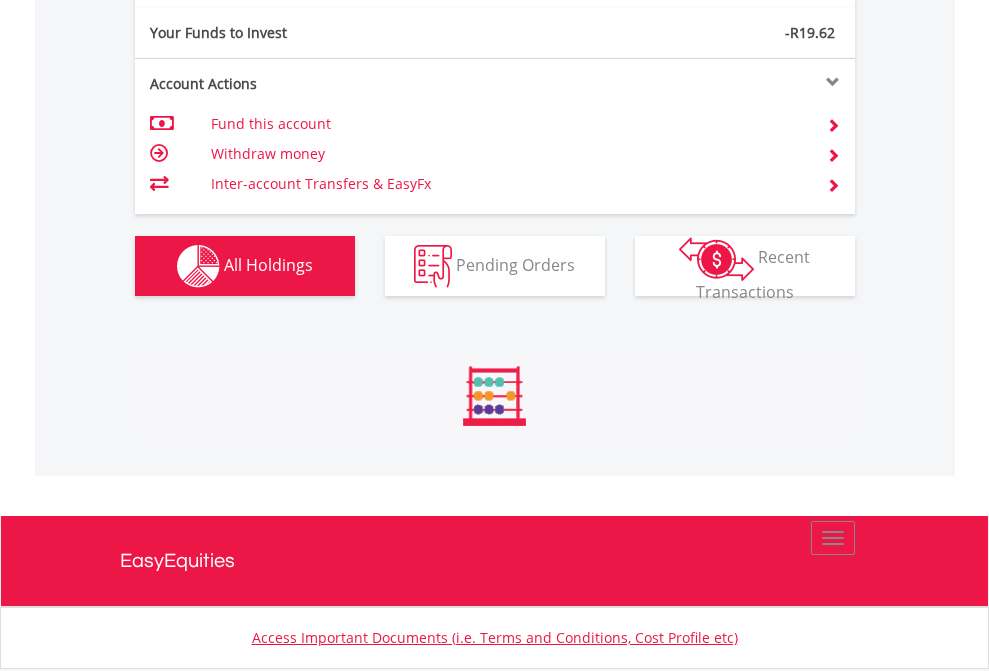scroll, scrollTop: 999808, scrollLeft: 999687, axis: both 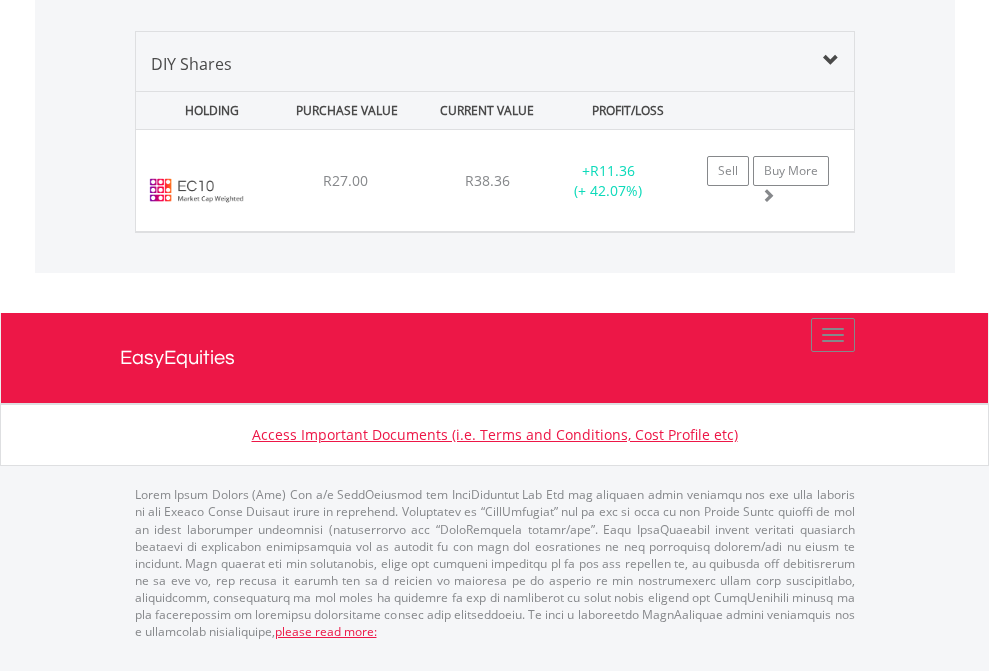 click on "TFSA" at bounding box center (818, -1339) 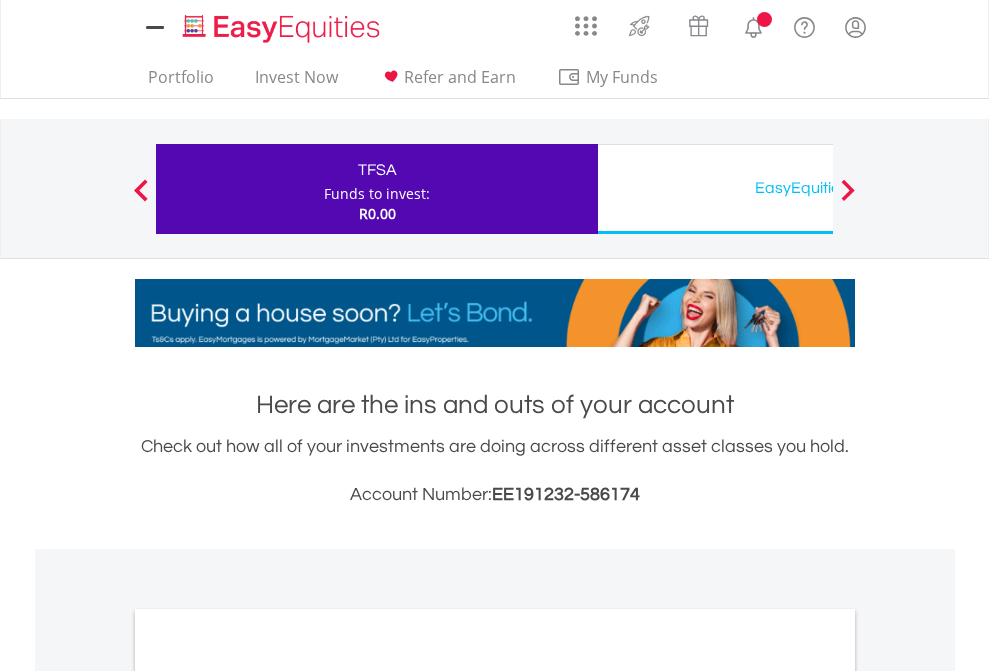 click on "All Holdings" at bounding box center [268, 1096] 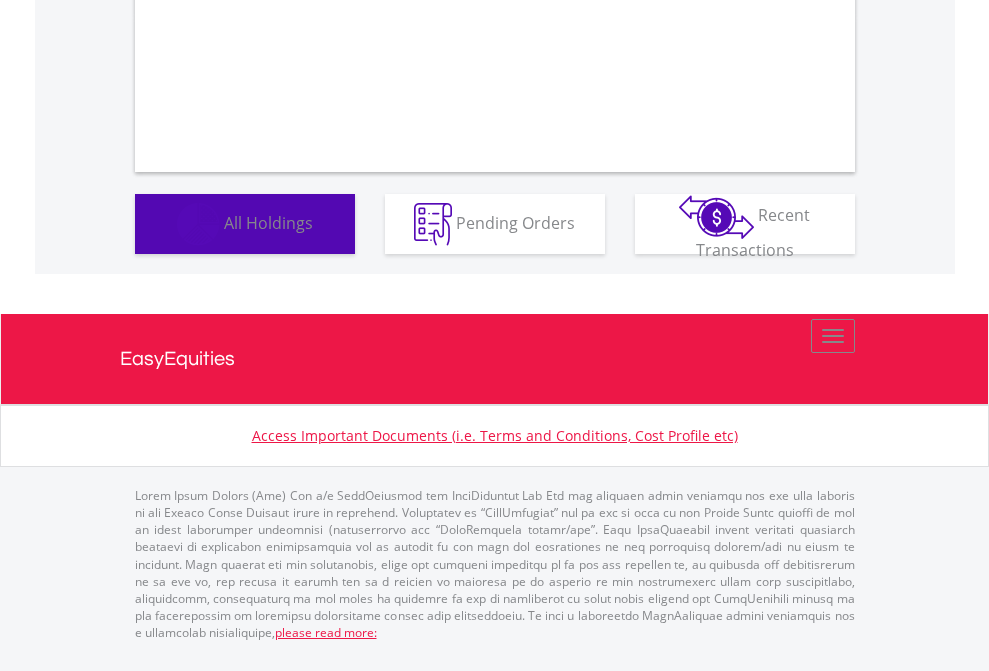 scroll, scrollTop: 1202, scrollLeft: 0, axis: vertical 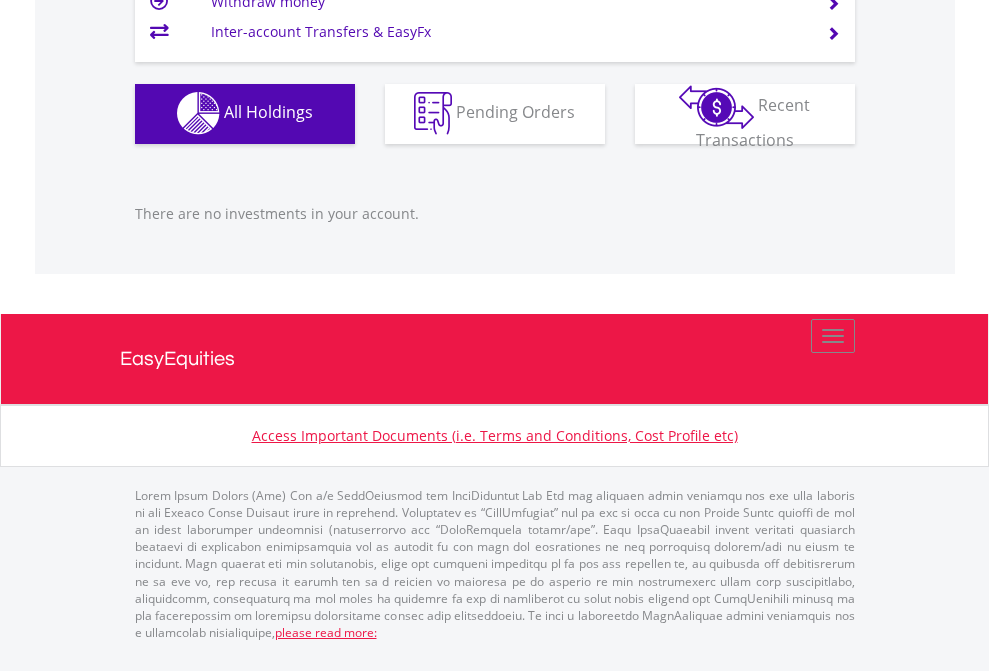 click on "EasyEquities USD" at bounding box center (818, -1142) 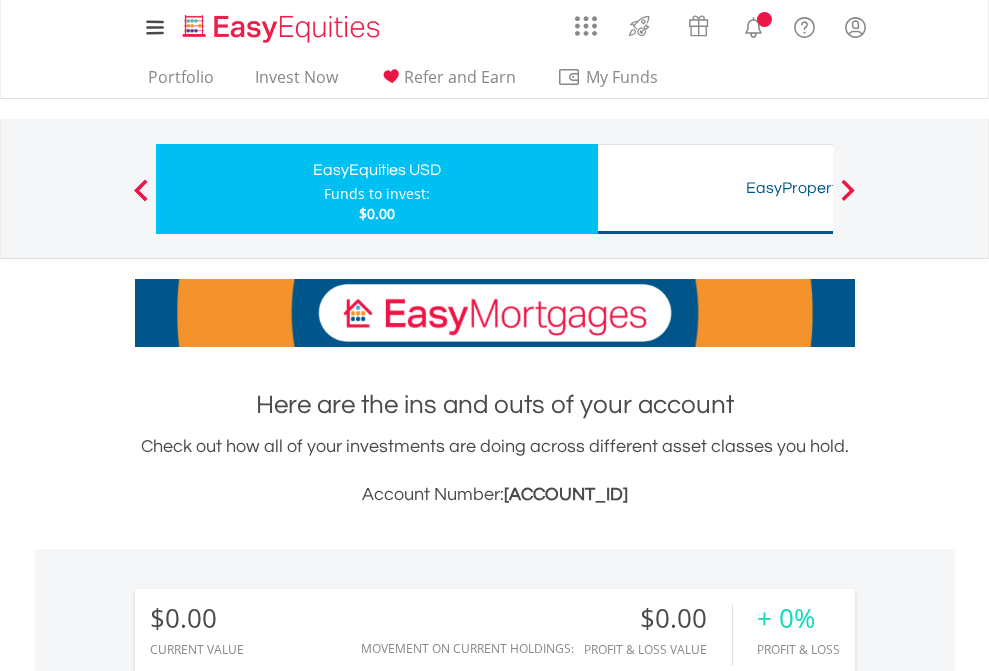 scroll, scrollTop: 1486, scrollLeft: 0, axis: vertical 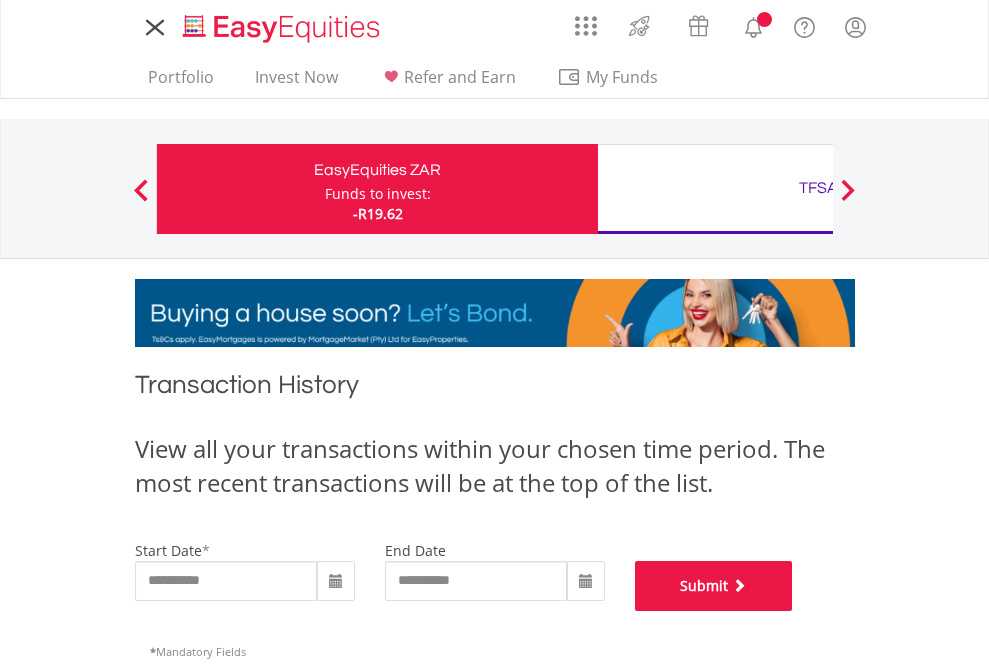 click on "Submit" at bounding box center [714, 586] 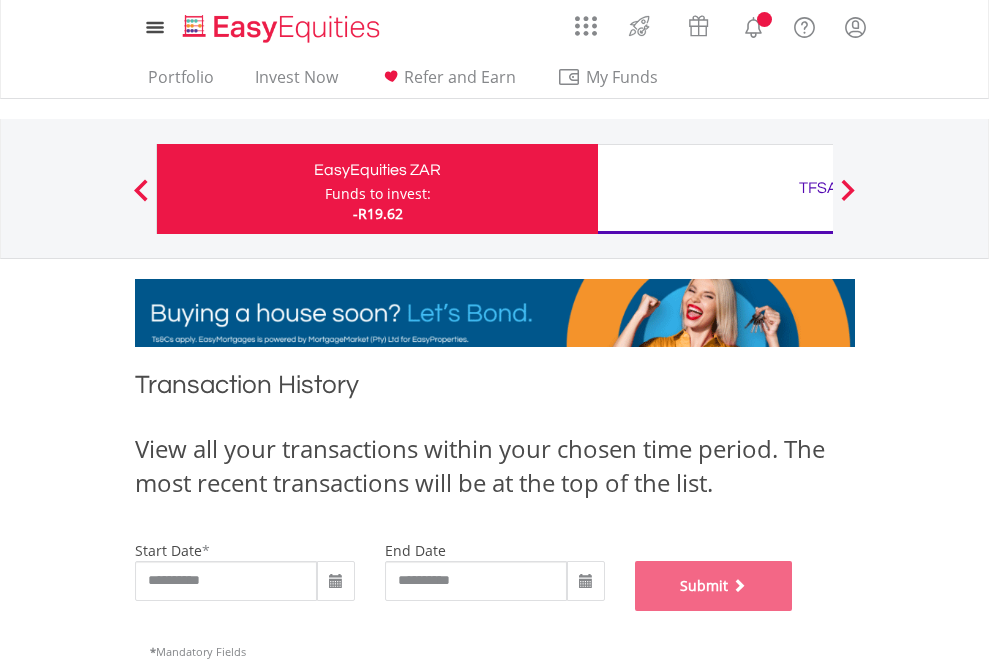 scroll, scrollTop: 811, scrollLeft: 0, axis: vertical 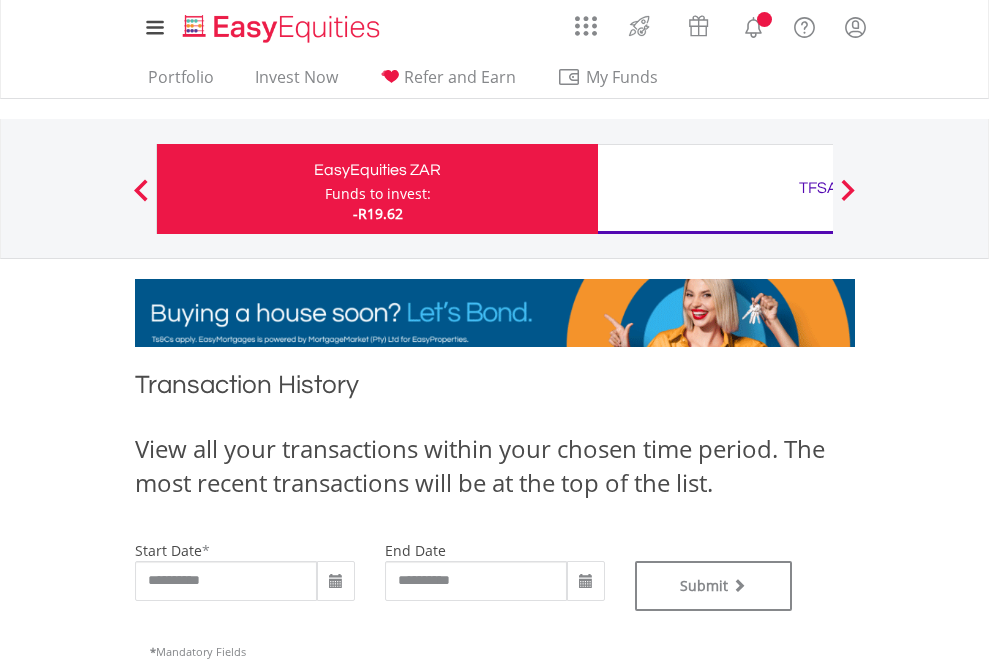click on "TFSA" at bounding box center [818, 188] 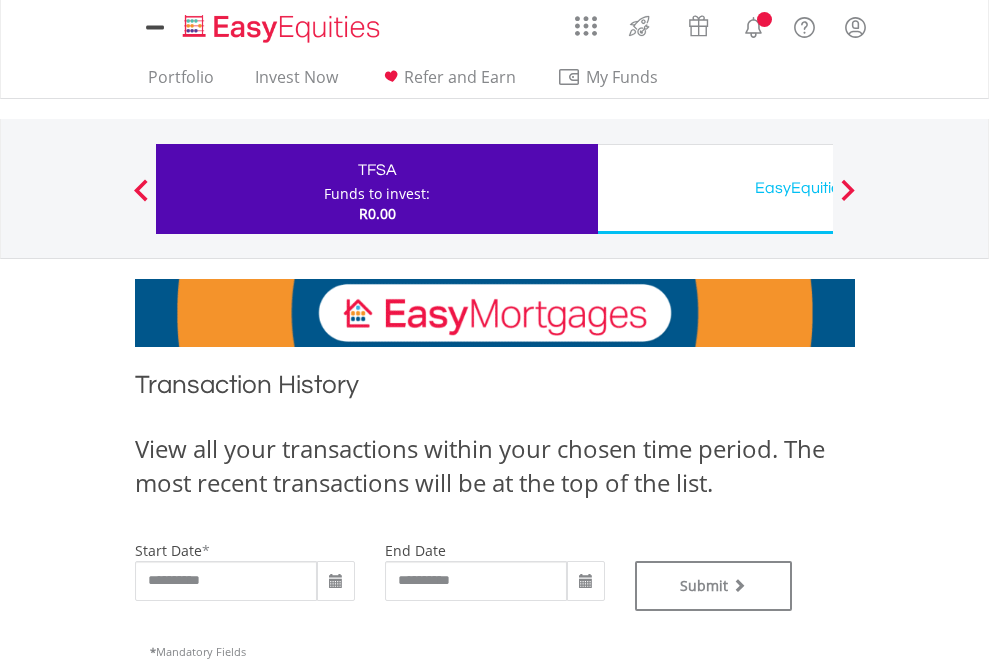 scroll, scrollTop: 0, scrollLeft: 0, axis: both 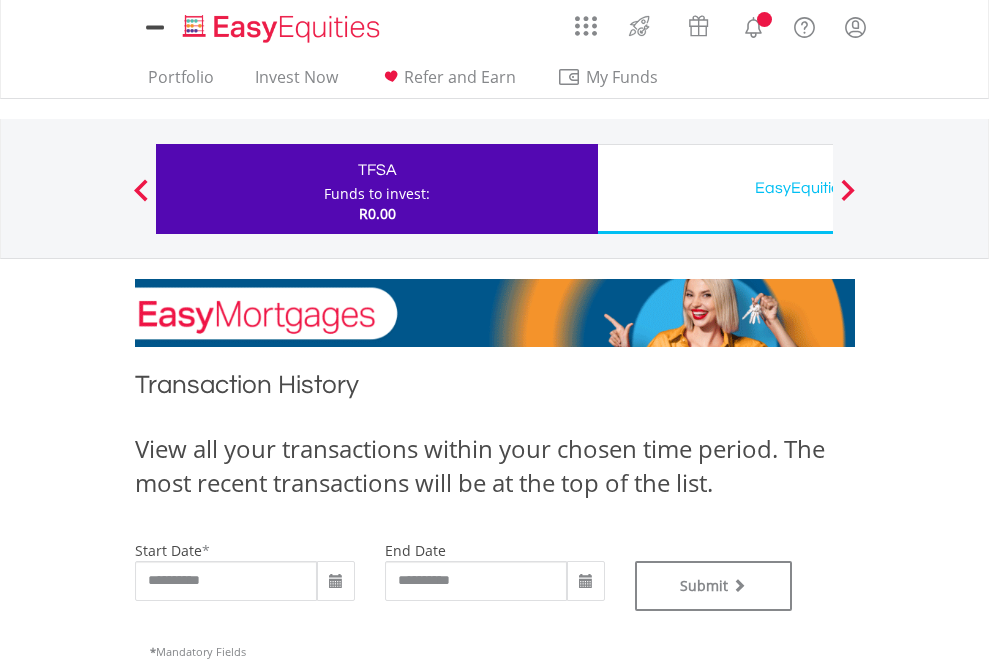 type on "**********" 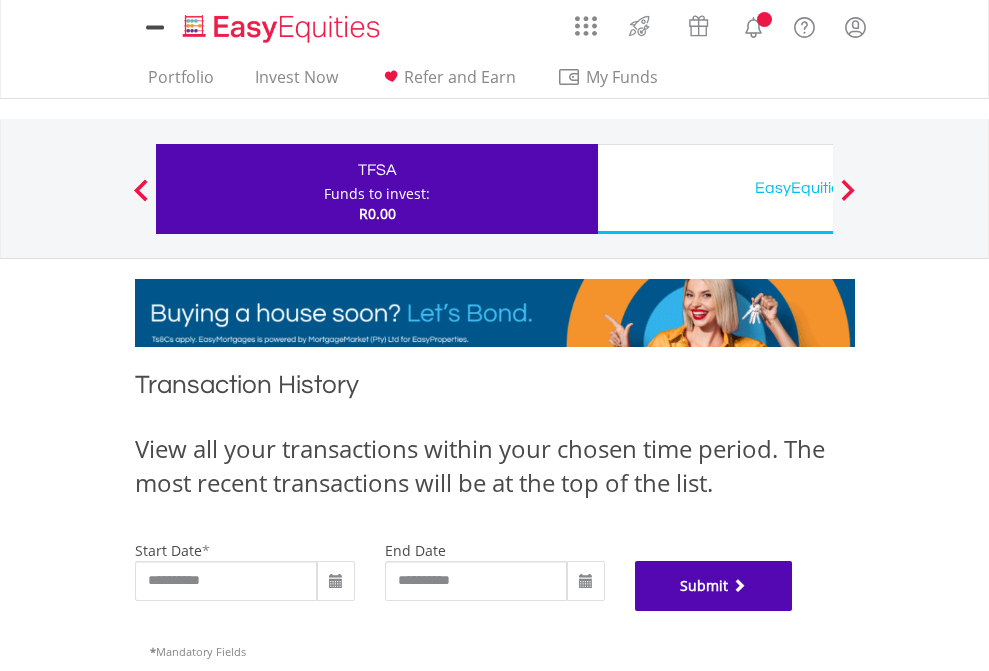 click on "Submit" at bounding box center (714, 586) 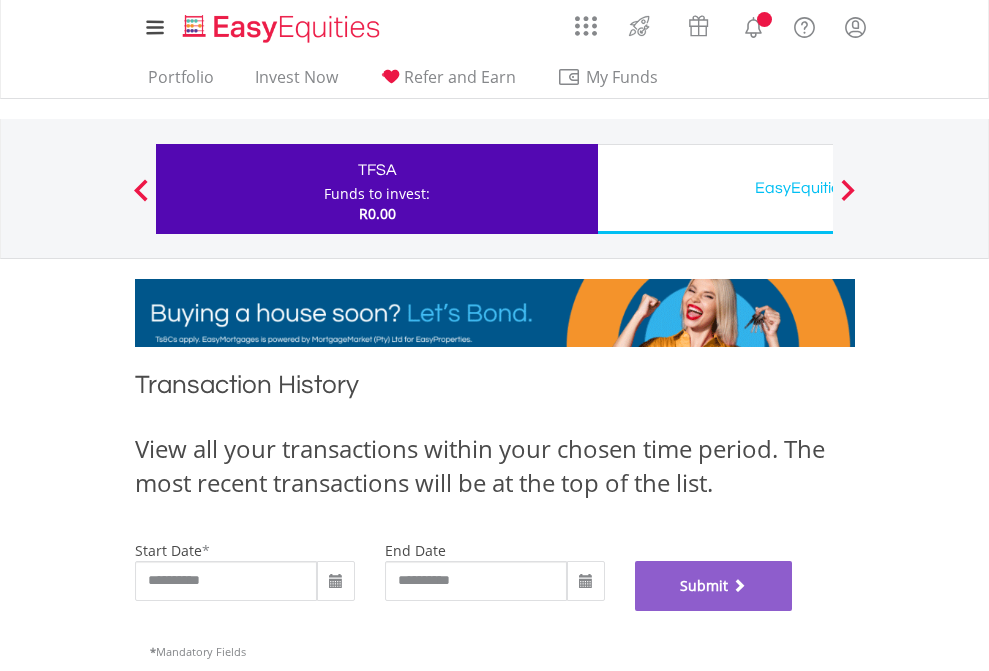 scroll, scrollTop: 811, scrollLeft: 0, axis: vertical 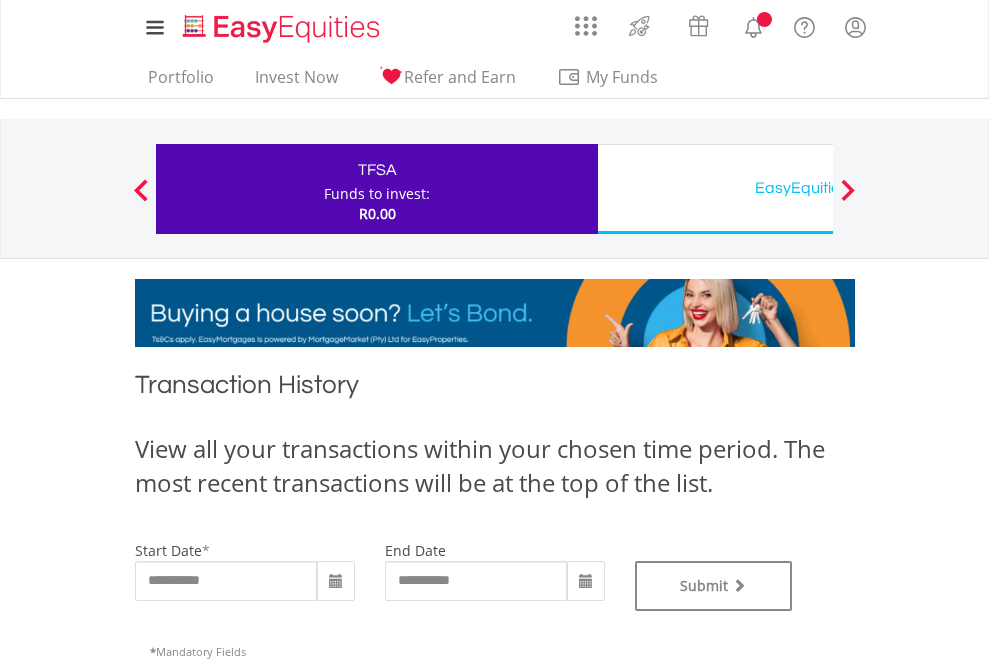 click on "EasyEquities USD" at bounding box center (818, 188) 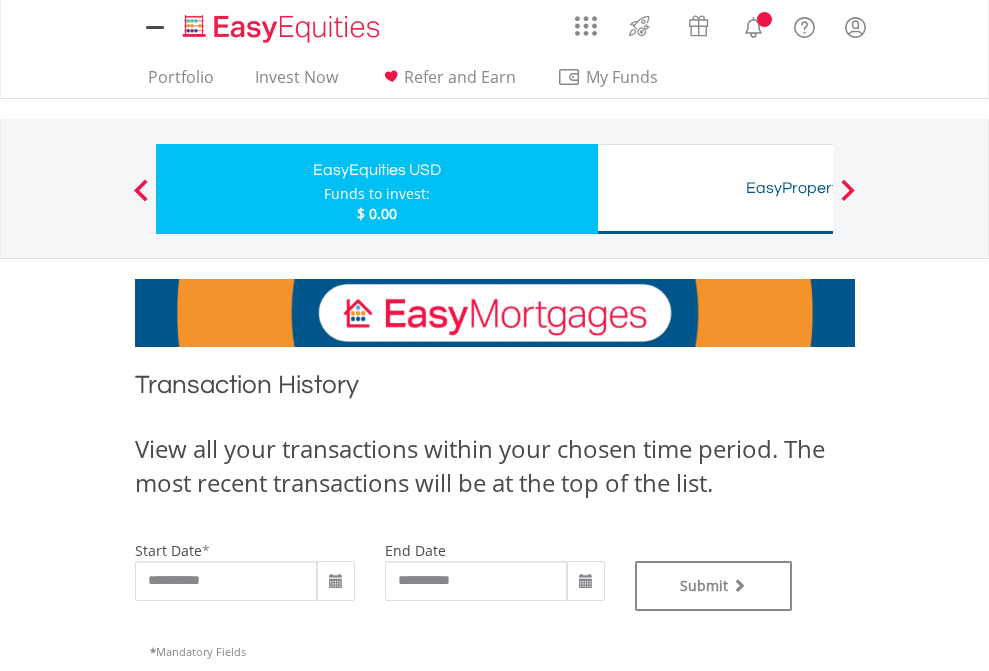 scroll, scrollTop: 0, scrollLeft: 0, axis: both 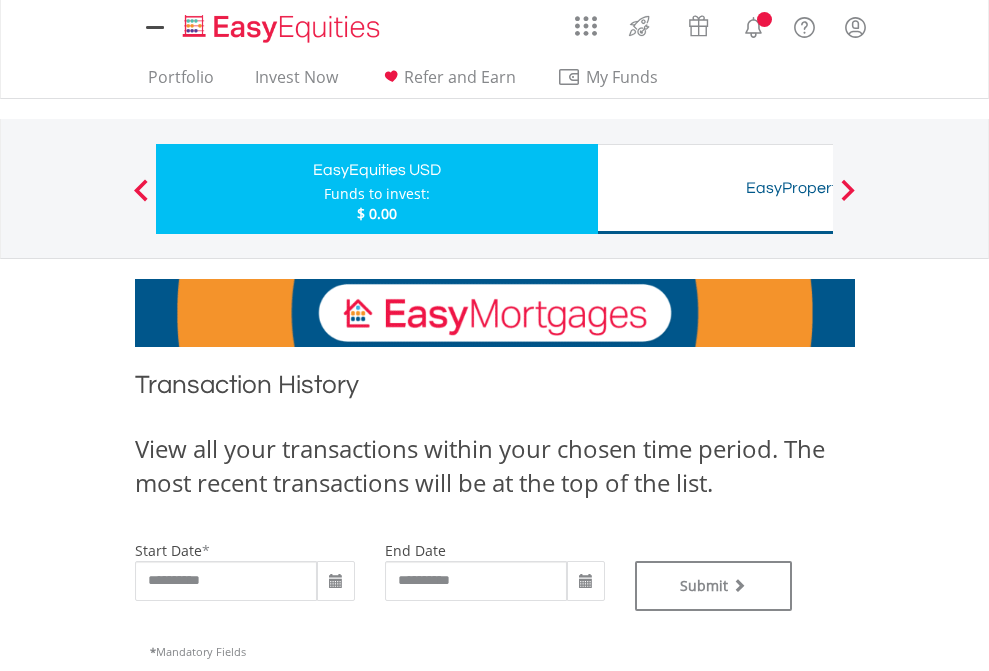 type on "**********" 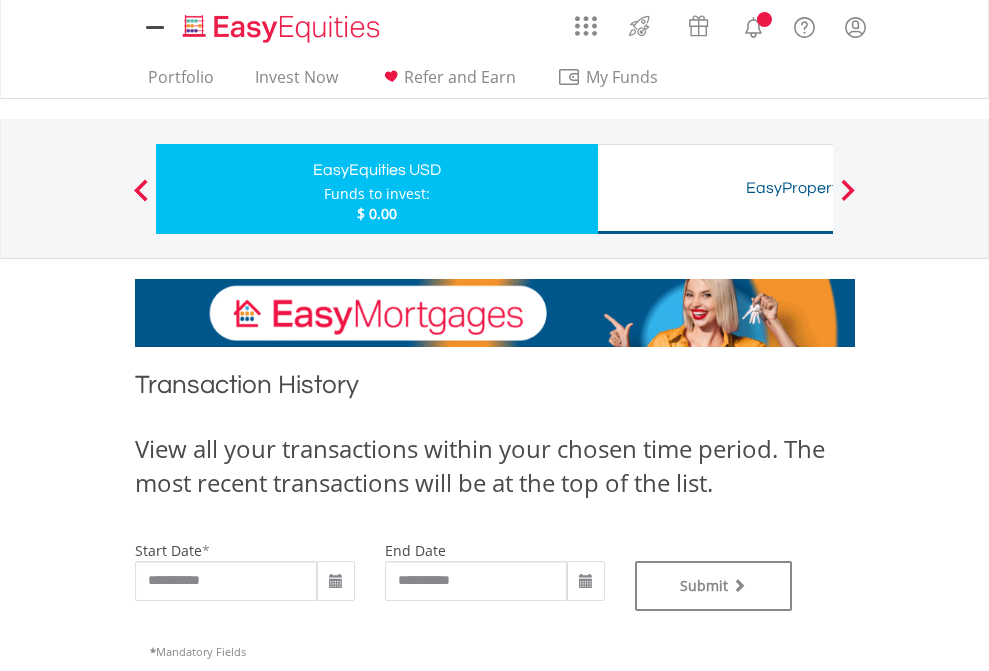 type on "**********" 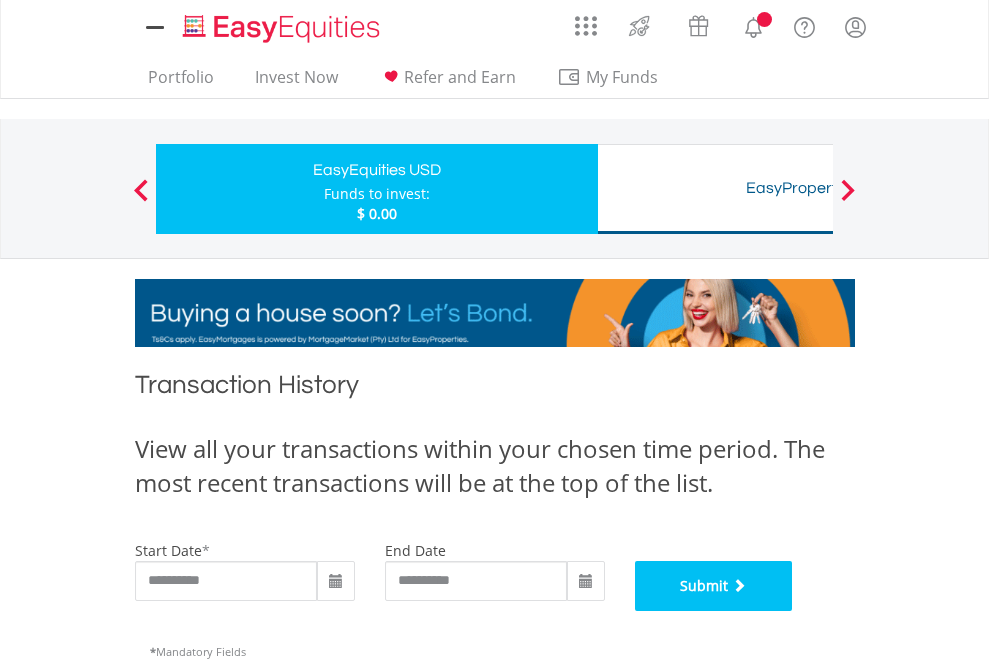 click on "Submit" at bounding box center (714, 586) 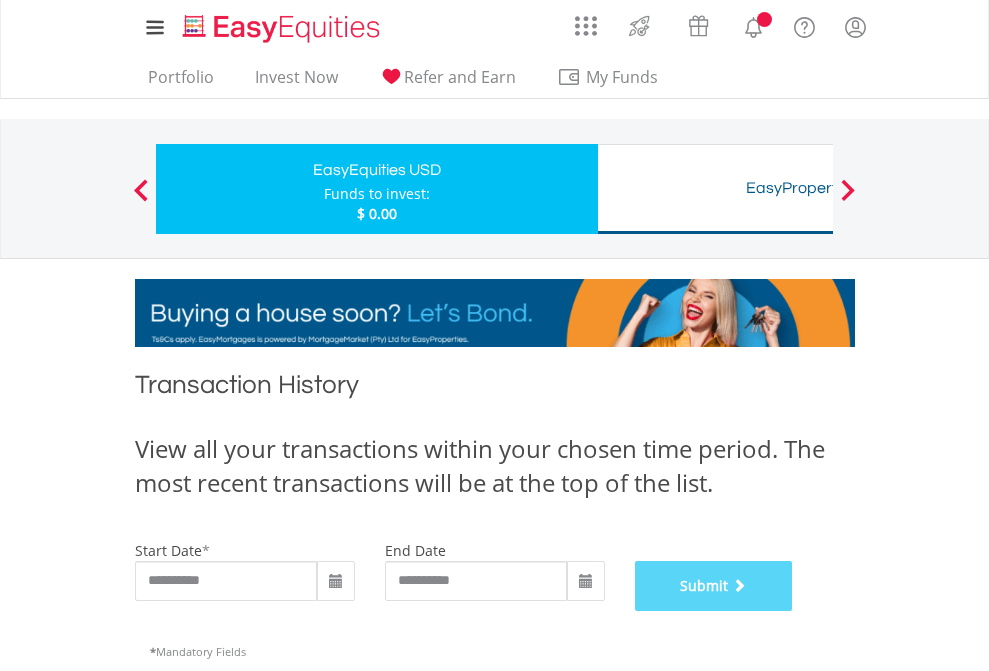 scroll, scrollTop: 811, scrollLeft: 0, axis: vertical 